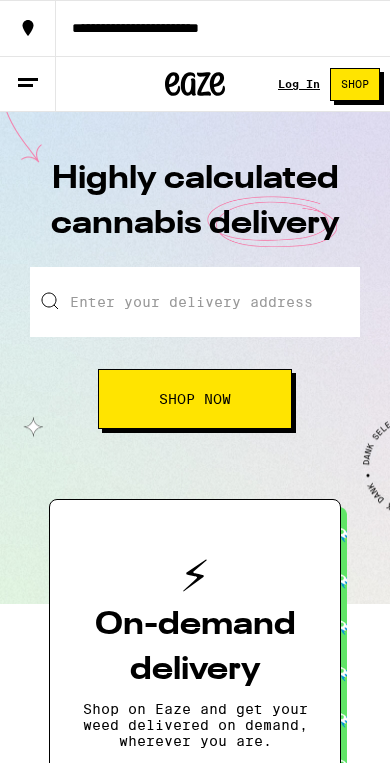 scroll, scrollTop: 0, scrollLeft: 0, axis: both 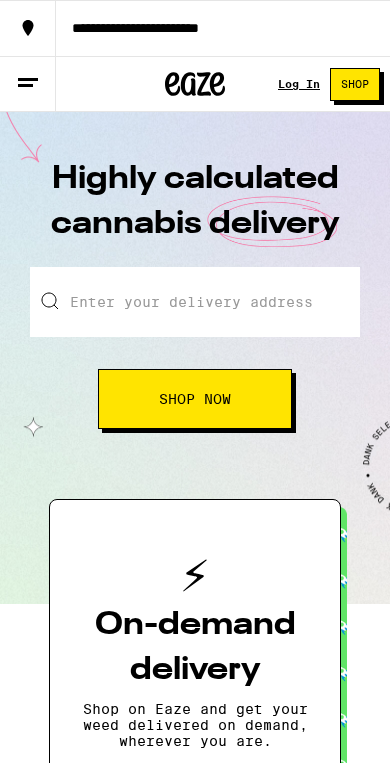 click on "Enter your delivery address" at bounding box center (195, 302) 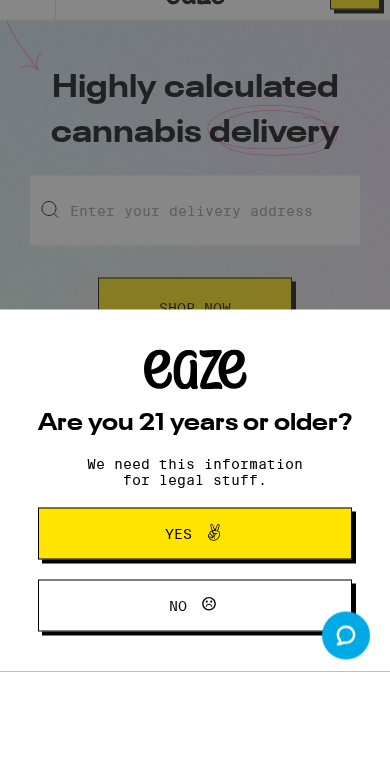 scroll, scrollTop: 92, scrollLeft: 0, axis: vertical 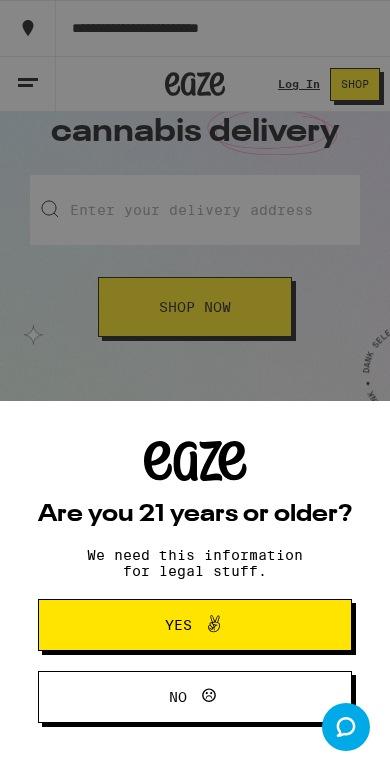 click on "Are you 21 years or older? We need this information for legal stuff. Yes No" at bounding box center [195, 381] 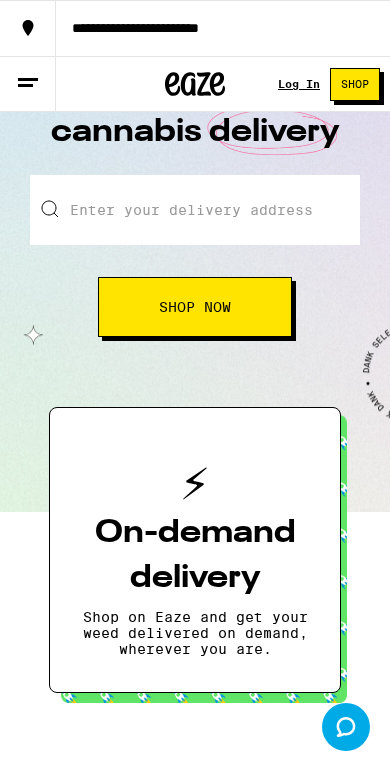 click on "Enter your delivery address" at bounding box center (195, 210) 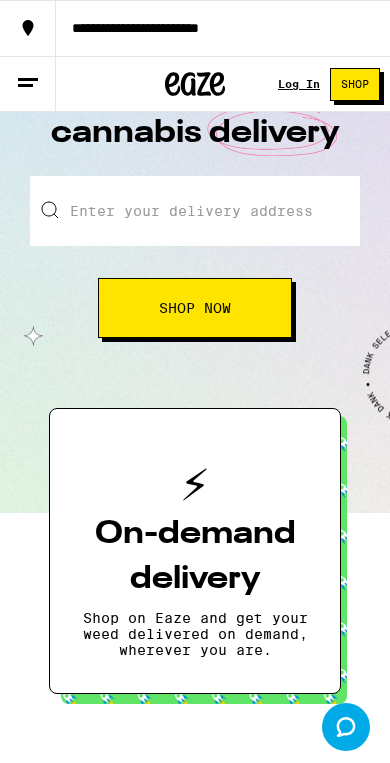 scroll, scrollTop: 0, scrollLeft: 0, axis: both 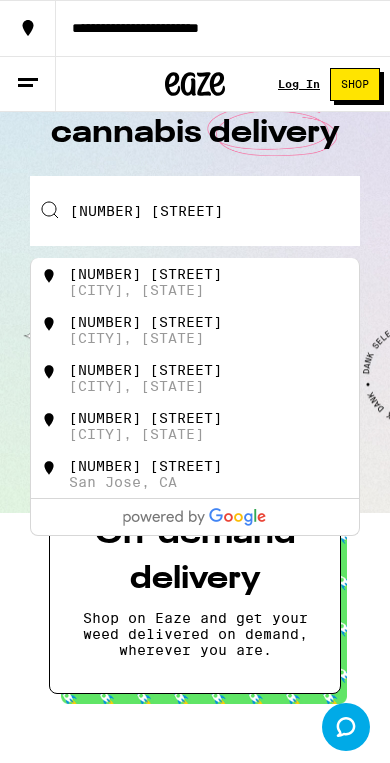 click on "[NUMBER] [STREET]" at bounding box center [145, 322] 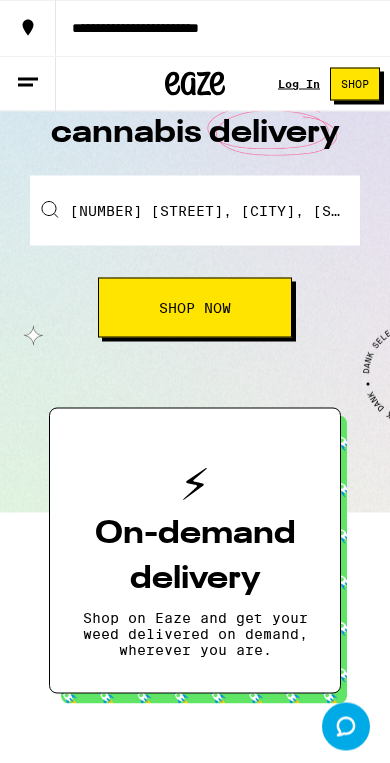scroll, scrollTop: 92, scrollLeft: 0, axis: vertical 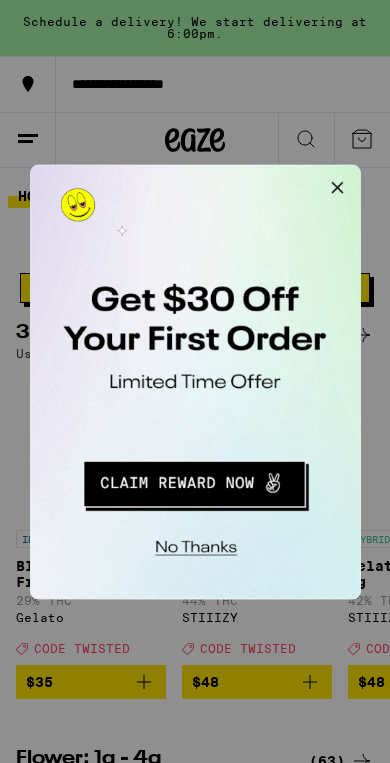 click at bounding box center [283, 184] 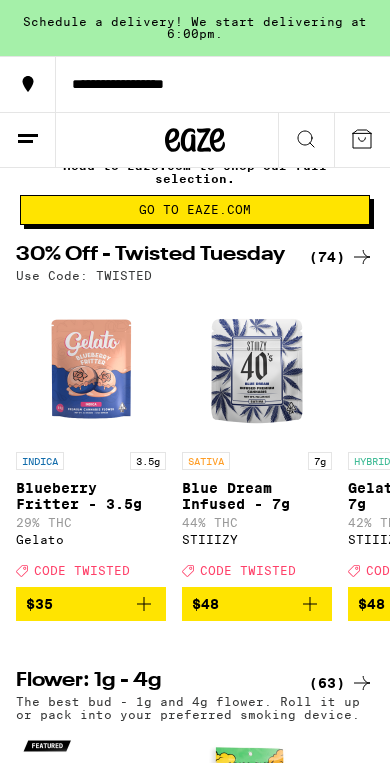 scroll, scrollTop: 76, scrollLeft: 0, axis: vertical 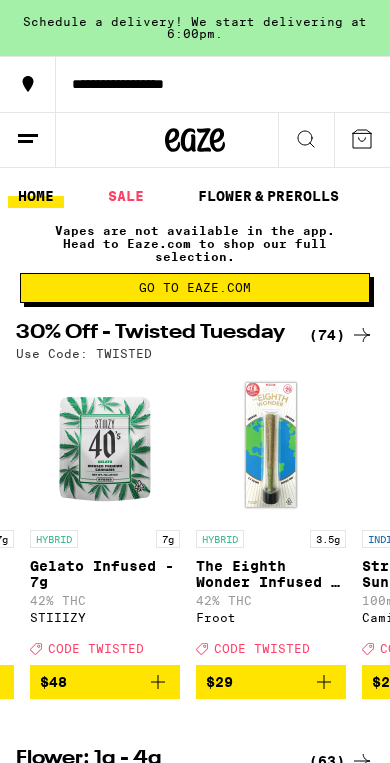 click 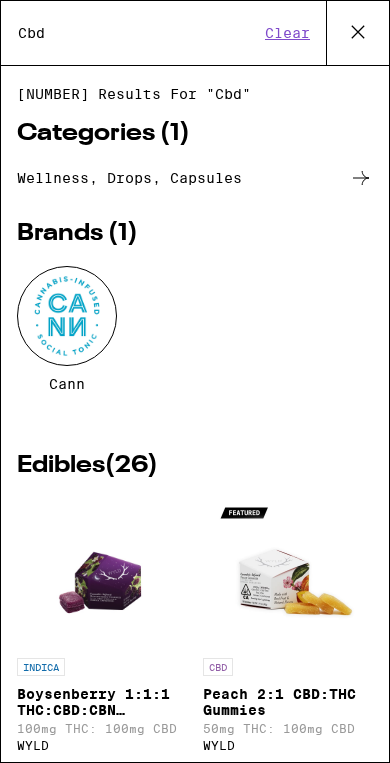 type on "Cbd" 